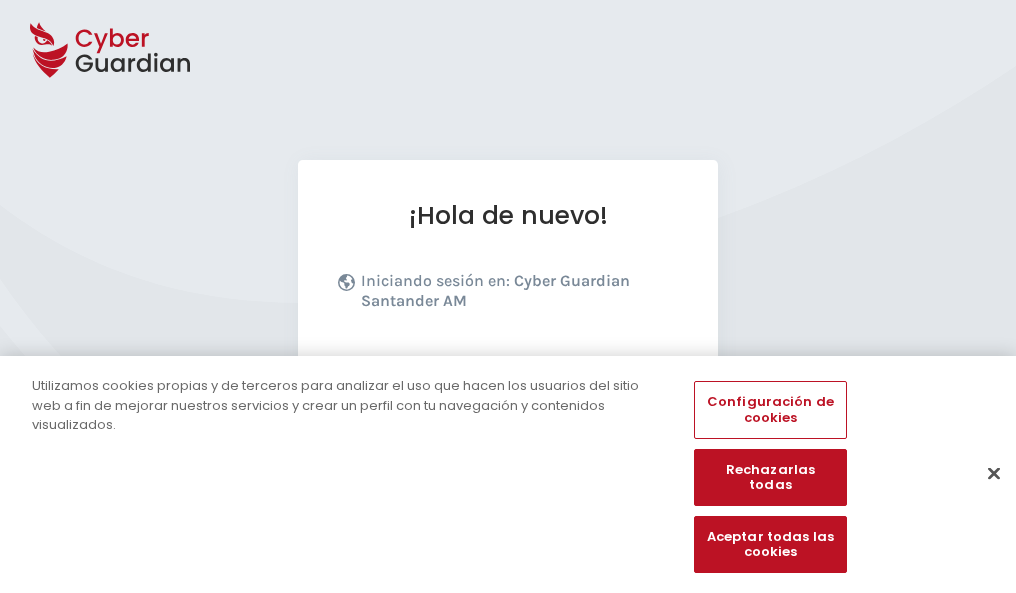 scroll, scrollTop: 245, scrollLeft: 0, axis: vertical 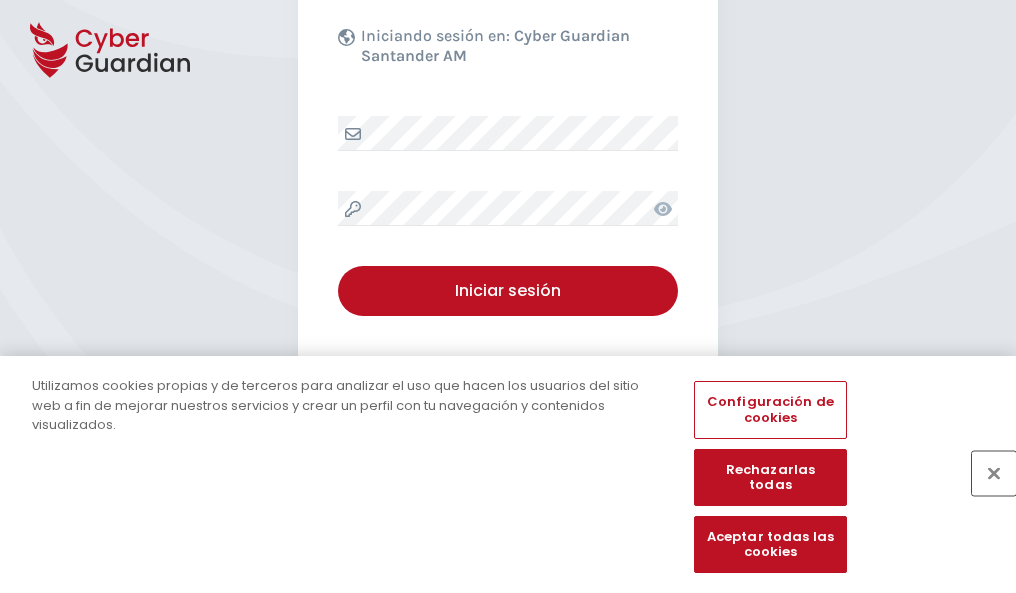 click at bounding box center [994, 473] 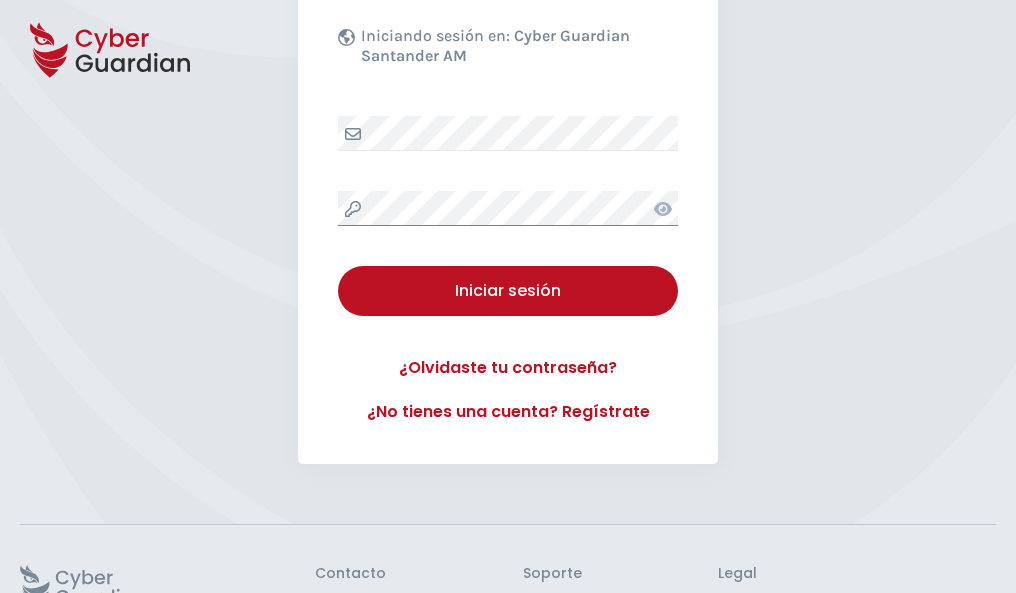 scroll, scrollTop: 389, scrollLeft: 0, axis: vertical 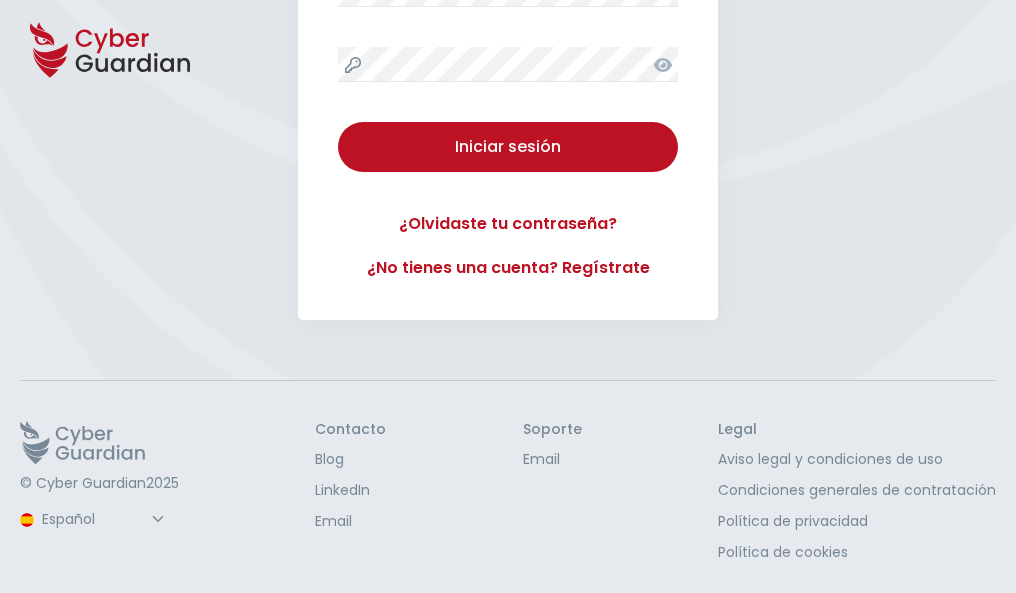 type 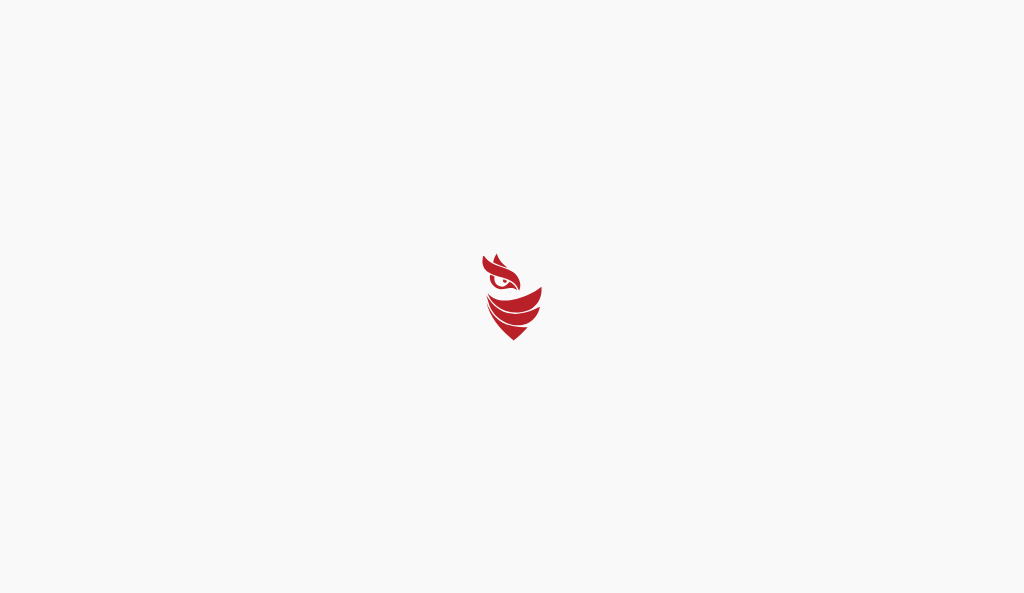 select on "Português (BR)" 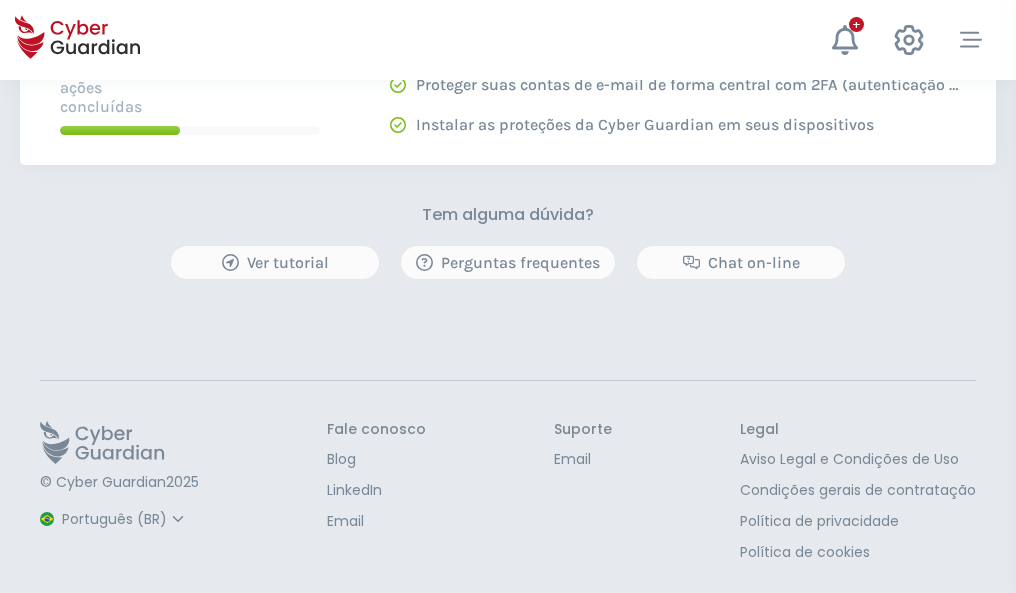 scroll, scrollTop: 0, scrollLeft: 0, axis: both 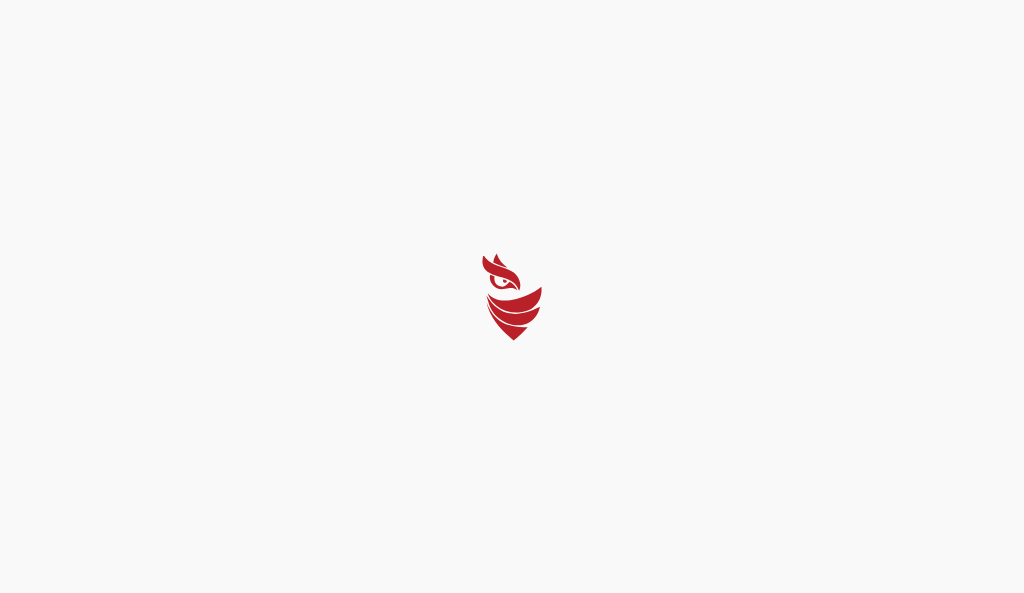 select on "Português (BR)" 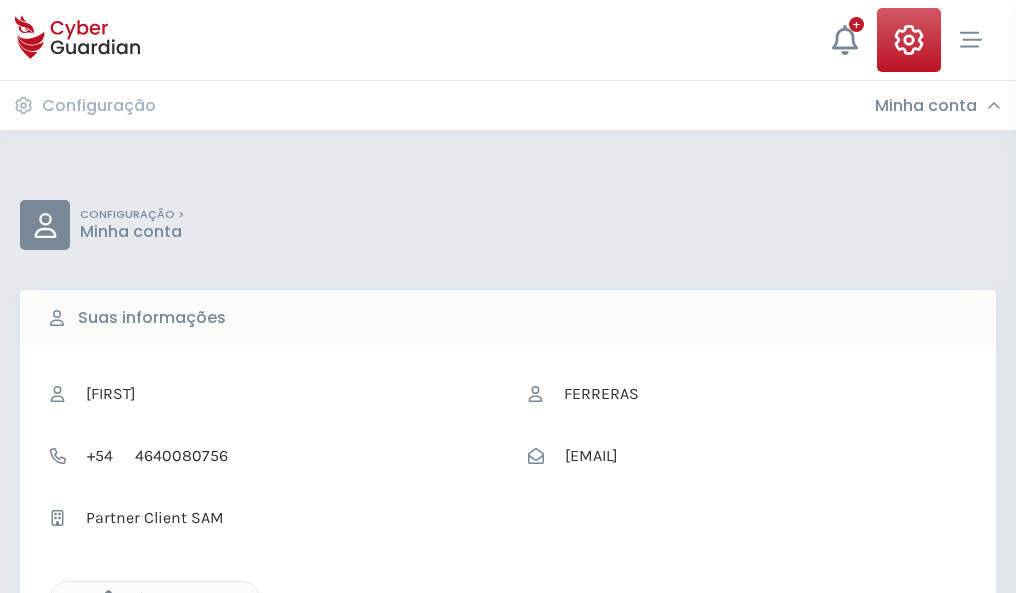 click 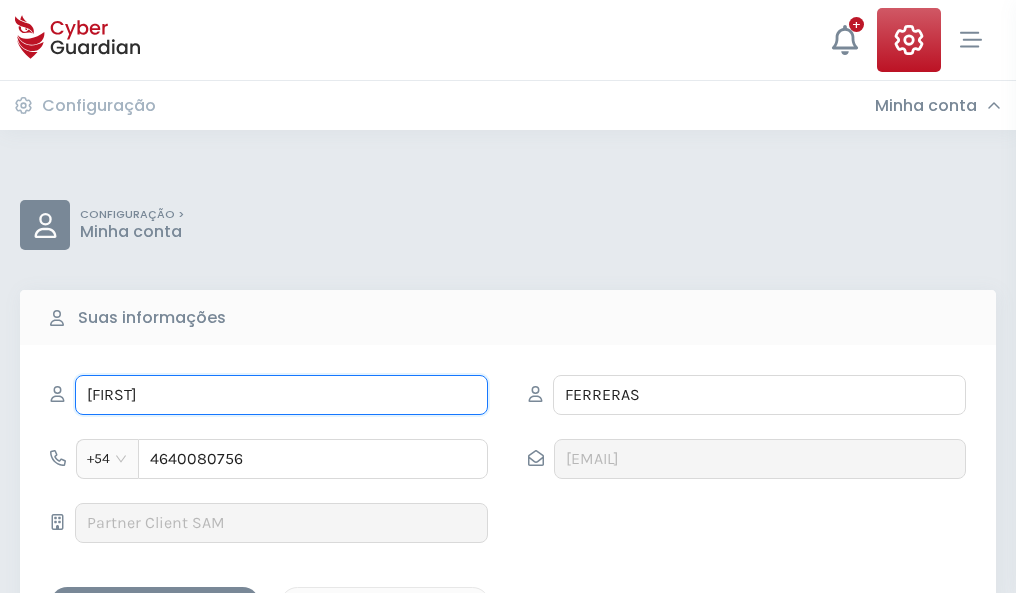 click on "RAÚL" at bounding box center (281, 395) 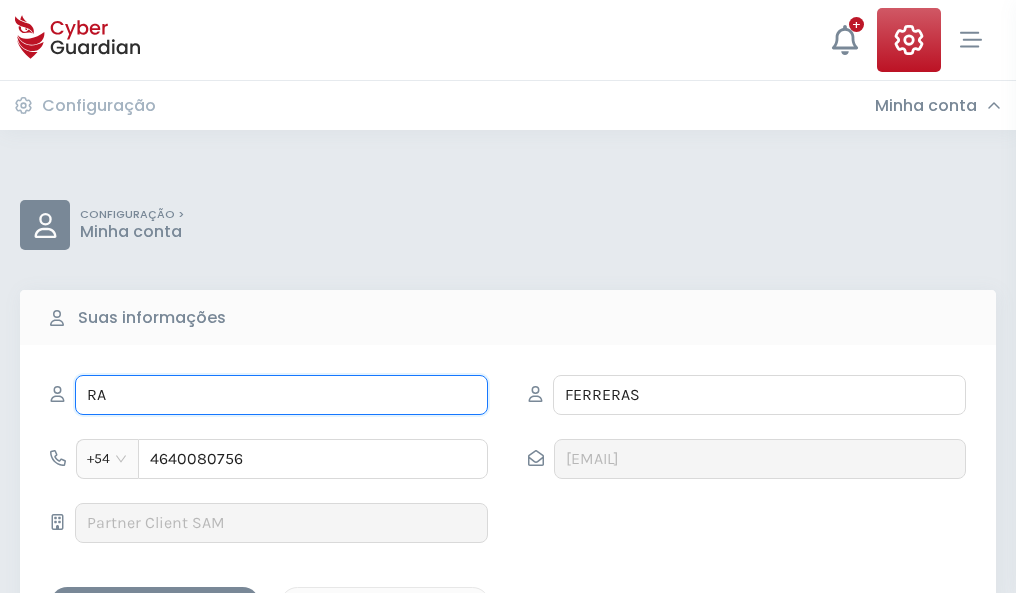type on "R" 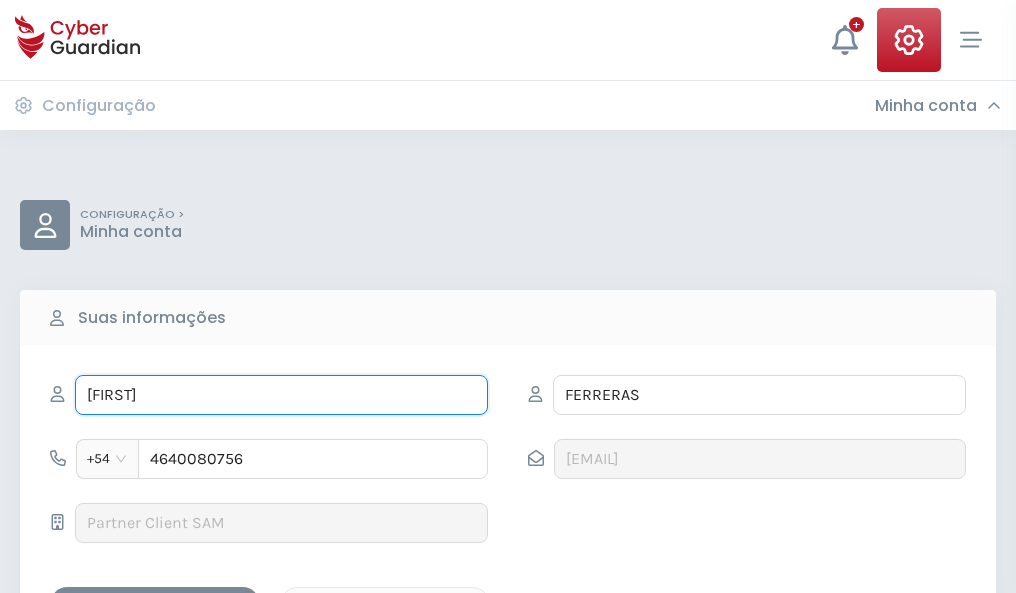 type on "Dionisio" 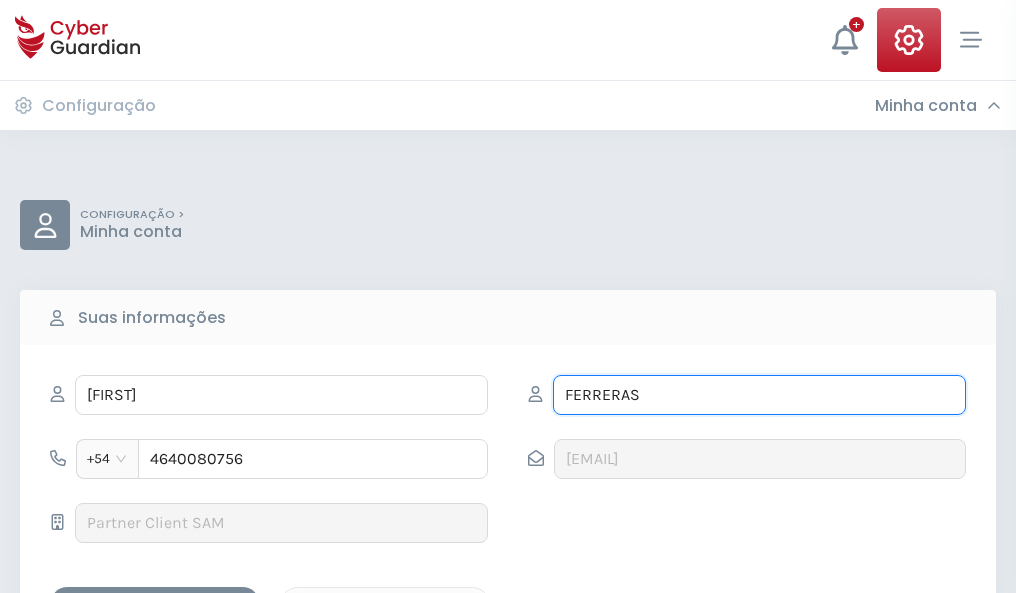 click on "FERRERAS" at bounding box center (759, 395) 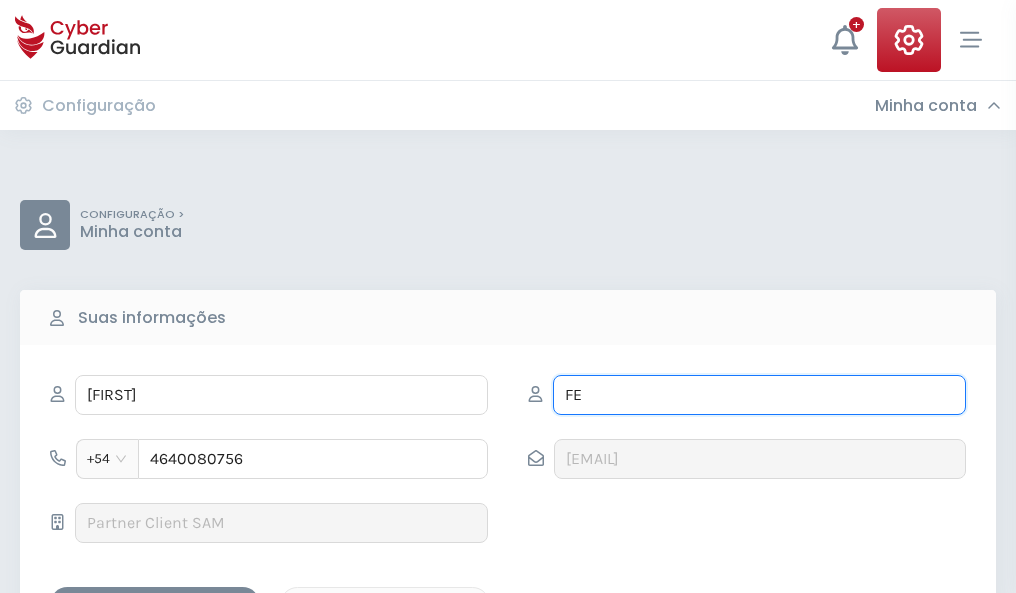 type on "F" 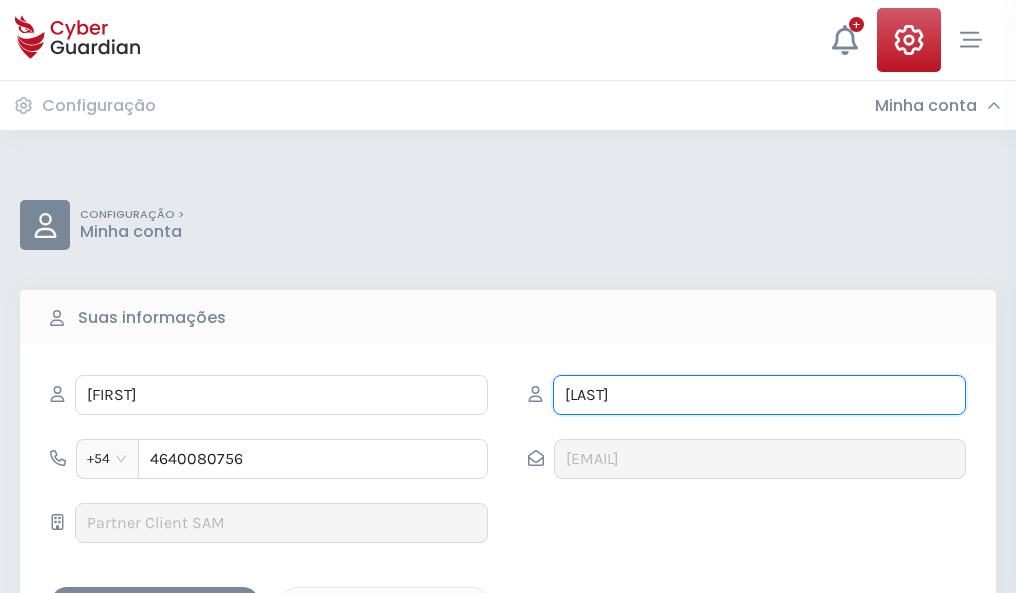type on "Ribes" 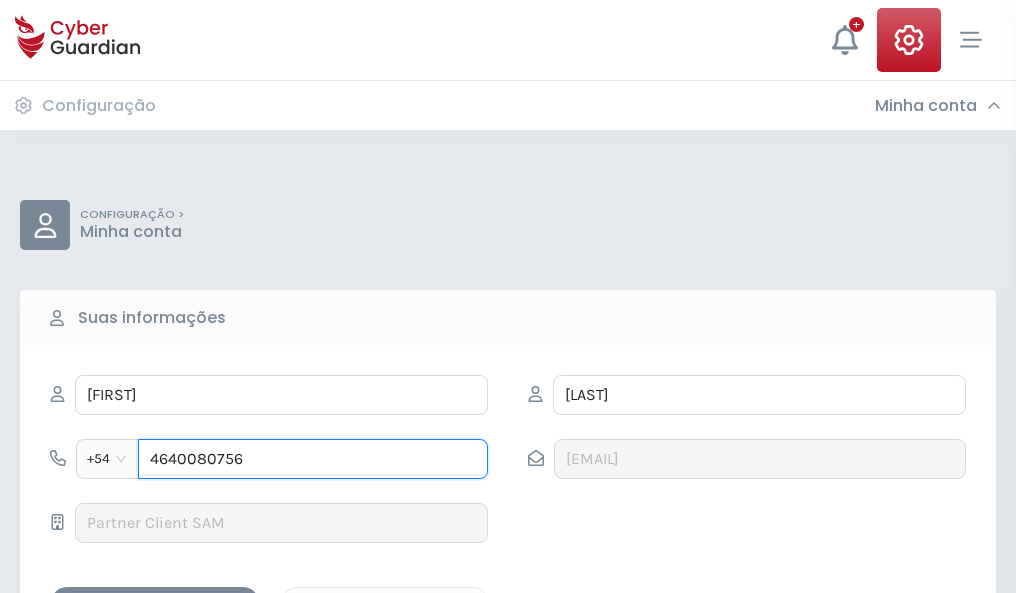click on "4640080756" at bounding box center (313, 459) 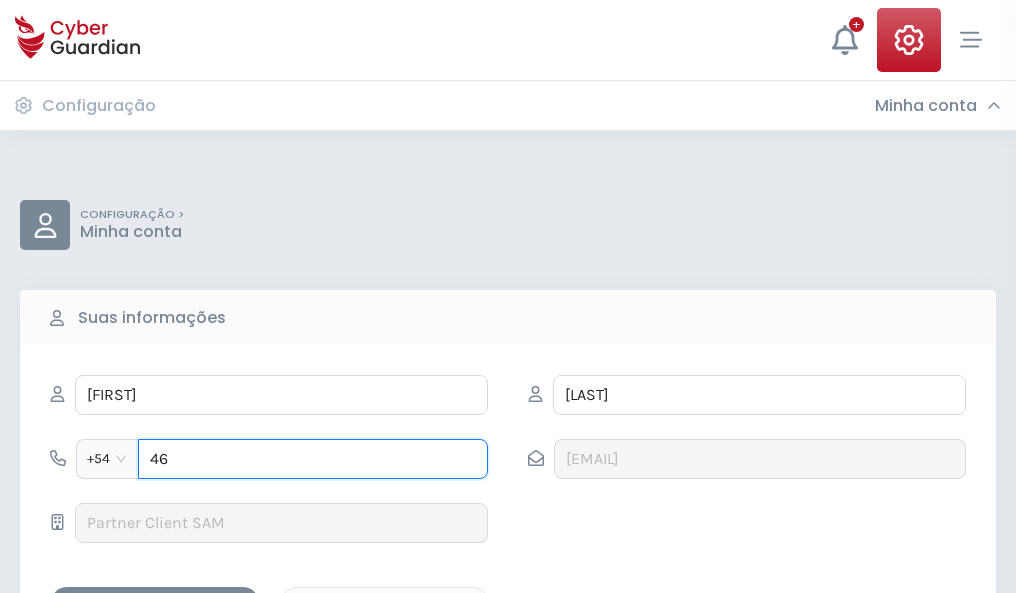 type on "4" 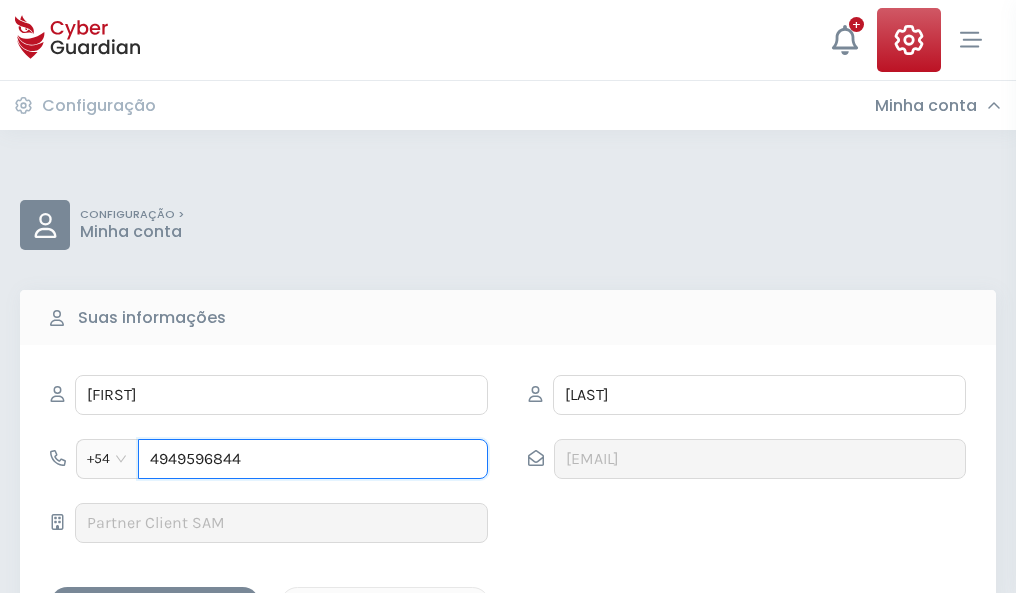 type on "4949596844" 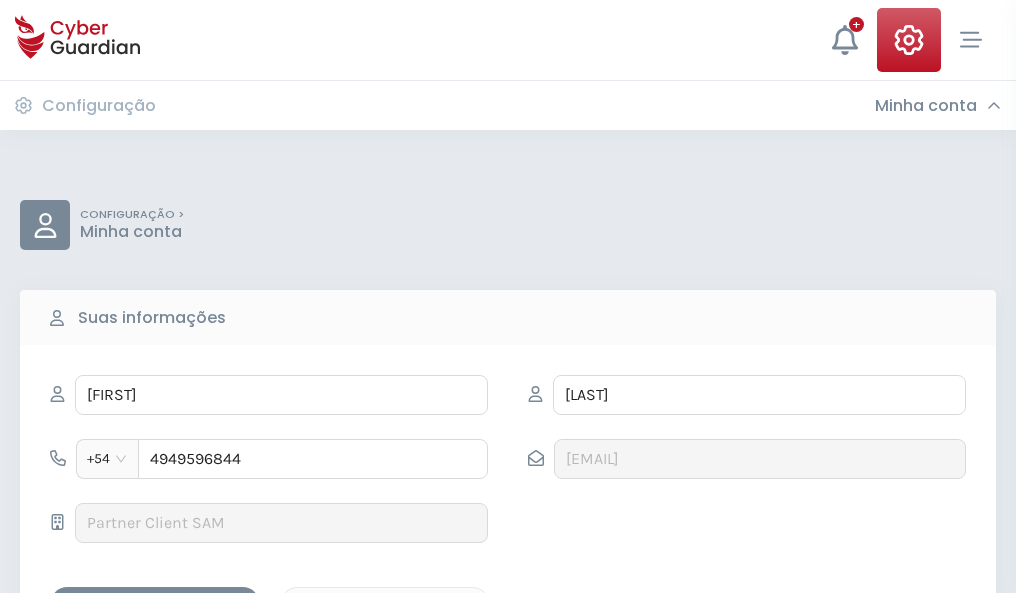 click on "Salvar alterações" at bounding box center (155, 604) 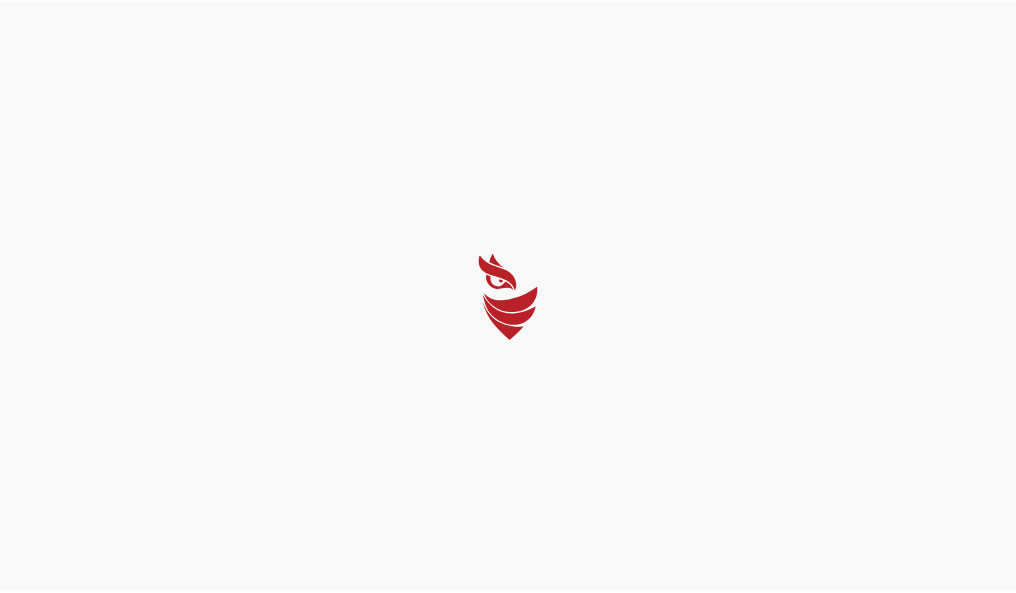 scroll, scrollTop: 0, scrollLeft: 0, axis: both 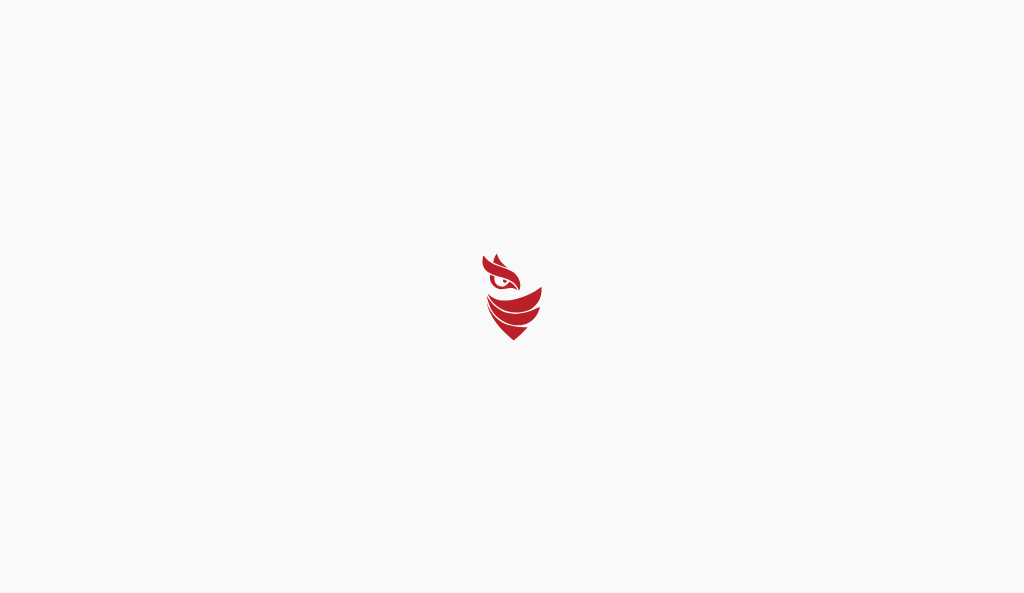 select on "Português (BR)" 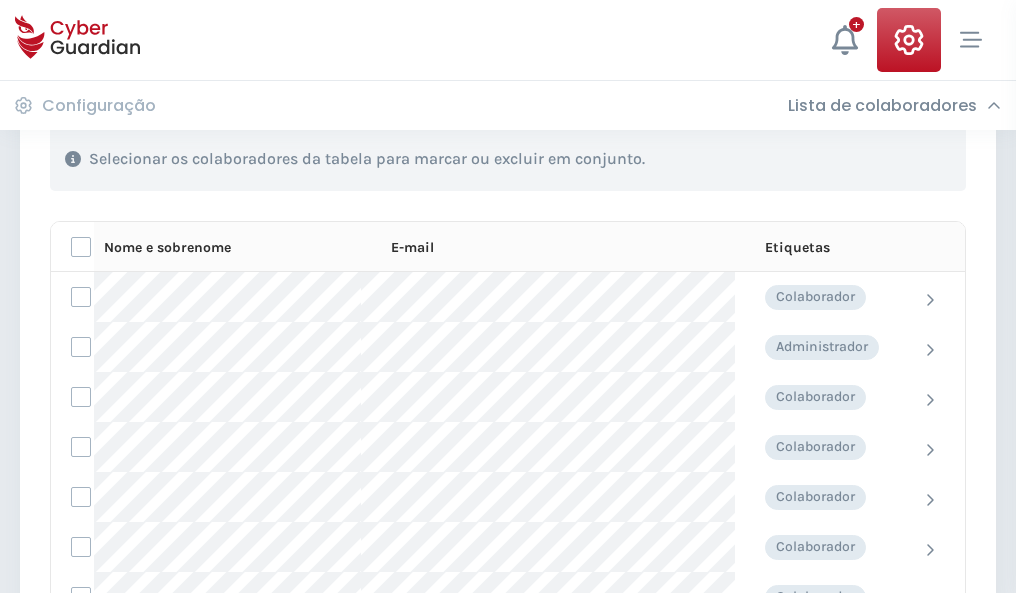 scroll, scrollTop: 856, scrollLeft: 0, axis: vertical 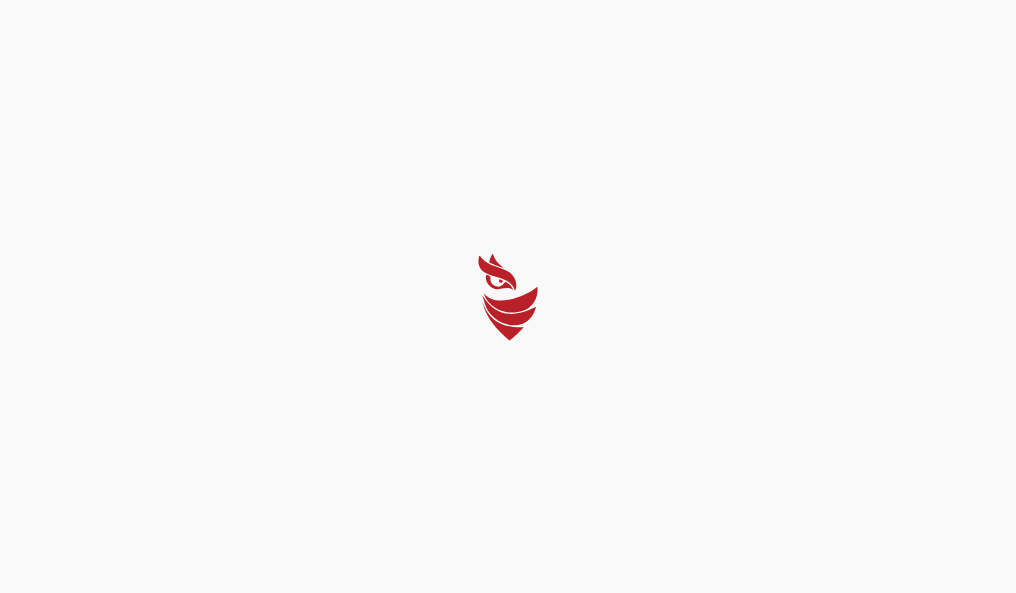 select on "Português (BR)" 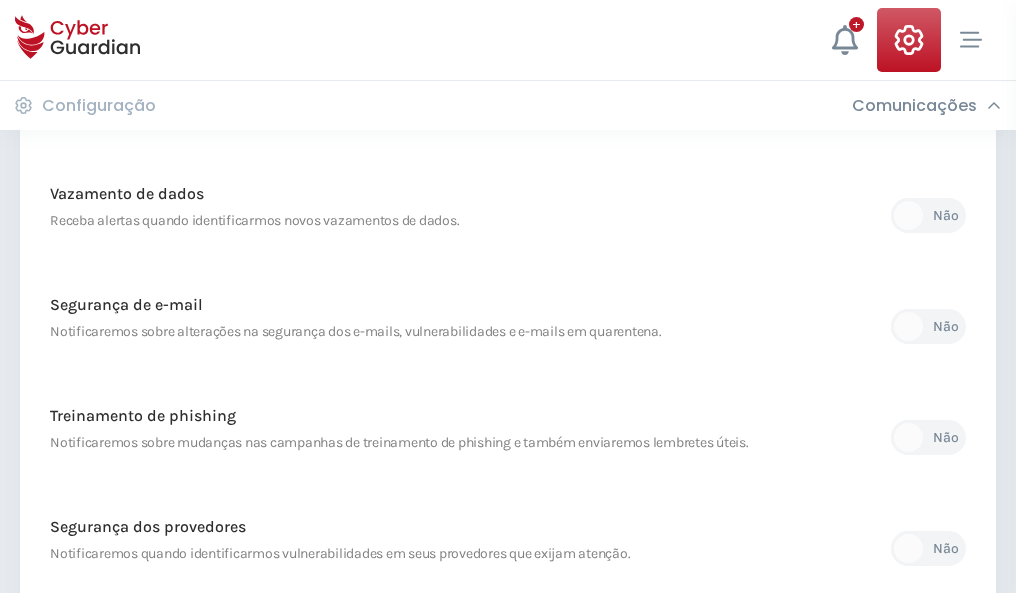 scroll, scrollTop: 1053, scrollLeft: 0, axis: vertical 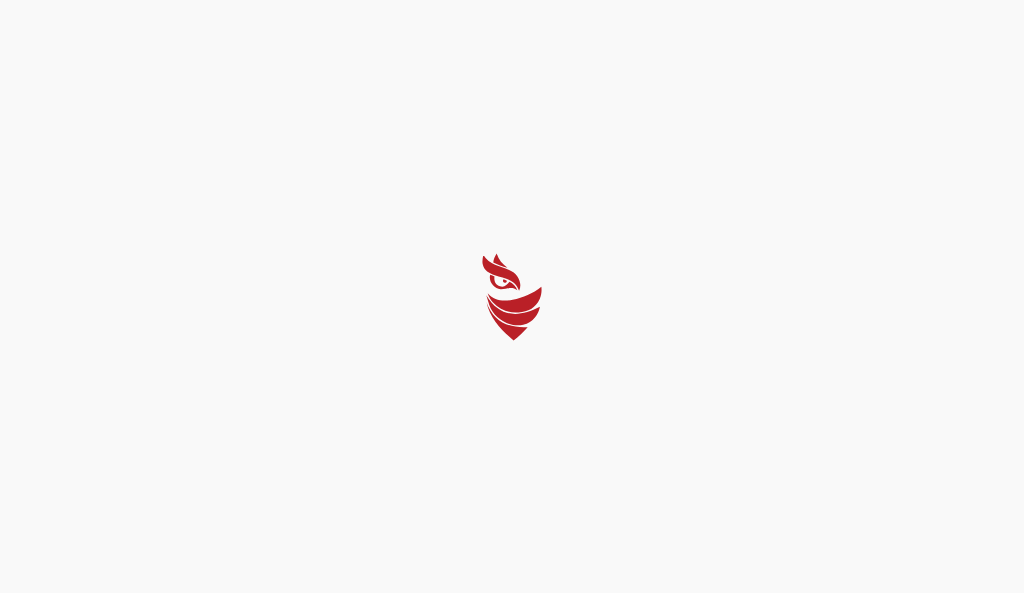 select on "Português (BR)" 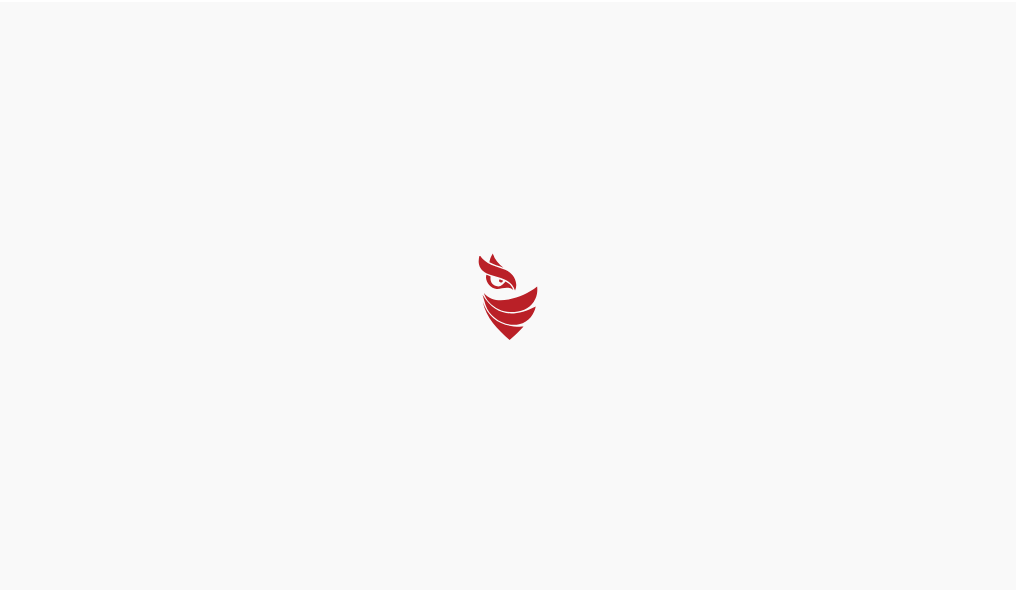 scroll, scrollTop: 0, scrollLeft: 0, axis: both 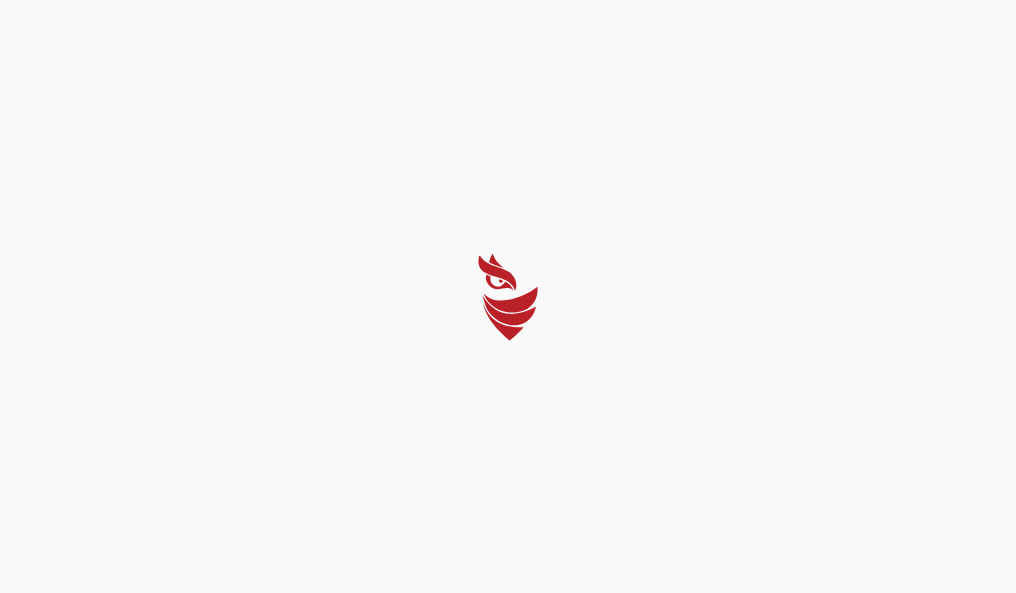 select on "Português (BR)" 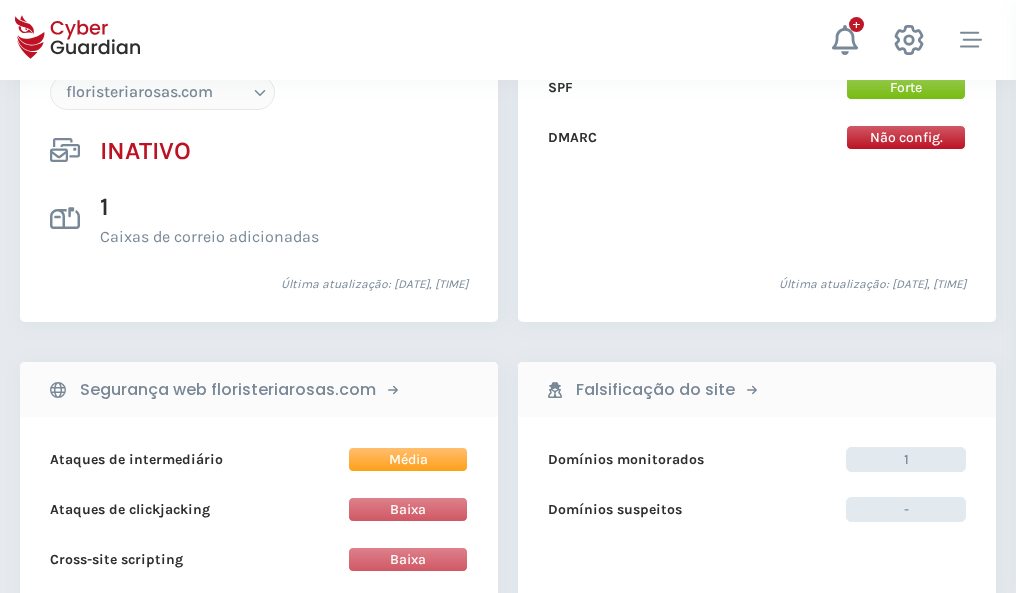 scroll, scrollTop: 1882, scrollLeft: 0, axis: vertical 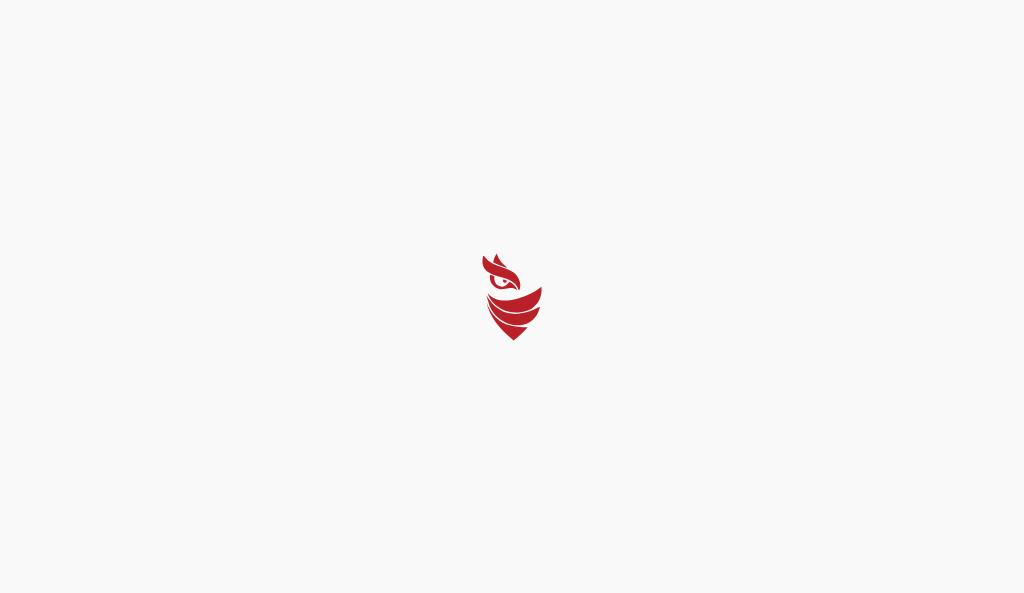 select on "Português (BR)" 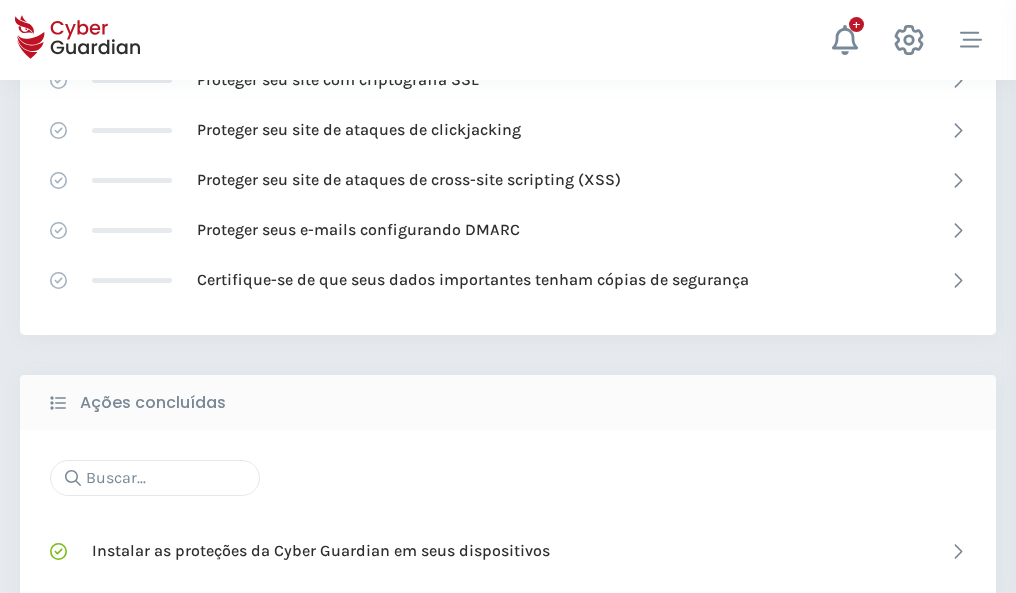 scroll, scrollTop: 1332, scrollLeft: 0, axis: vertical 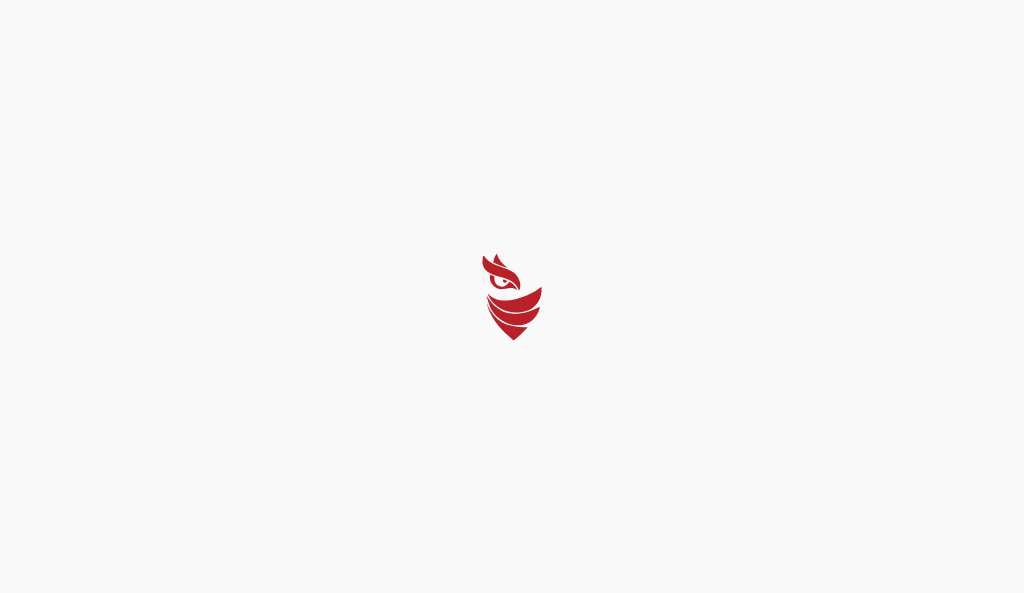 select on "Português (BR)" 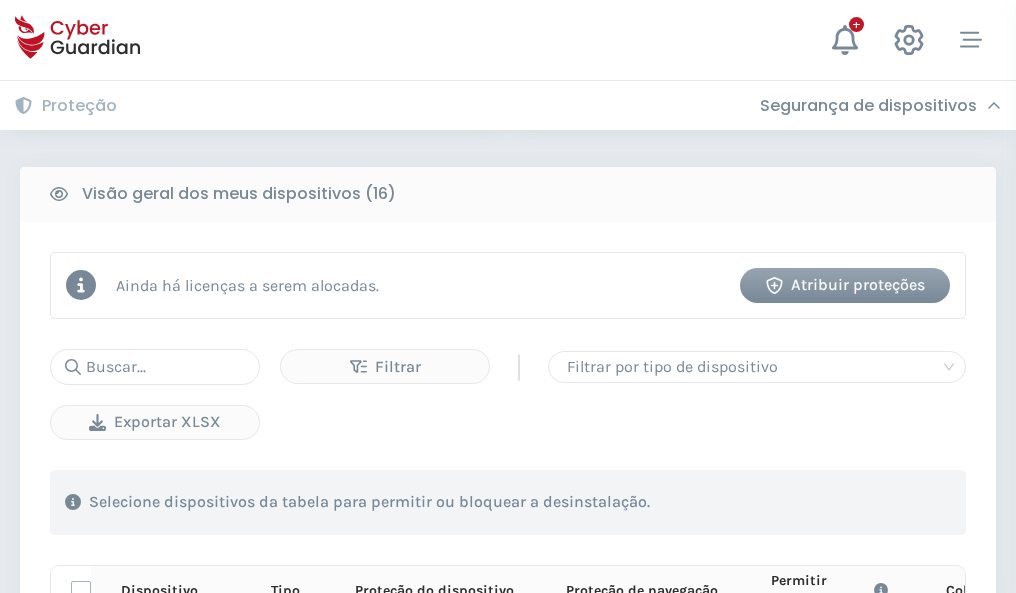 scroll, scrollTop: 1767, scrollLeft: 0, axis: vertical 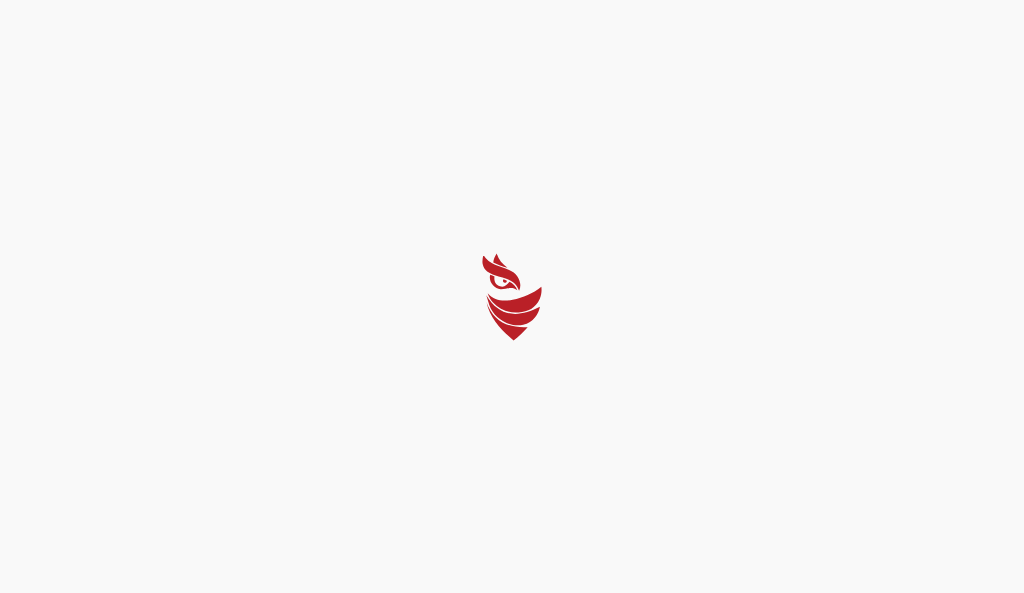 select on "Português (BR)" 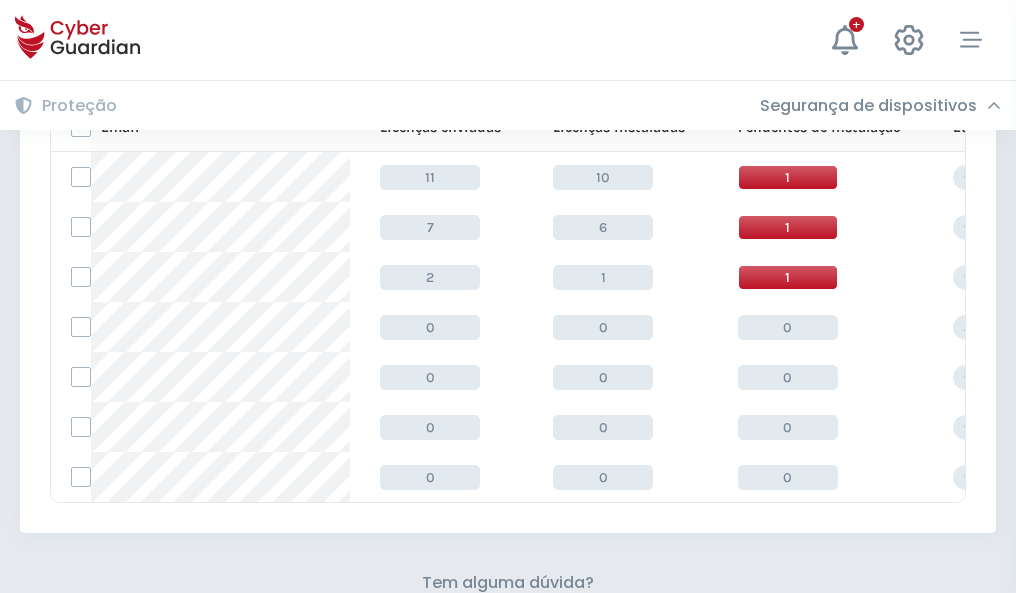 scroll, scrollTop: 878, scrollLeft: 0, axis: vertical 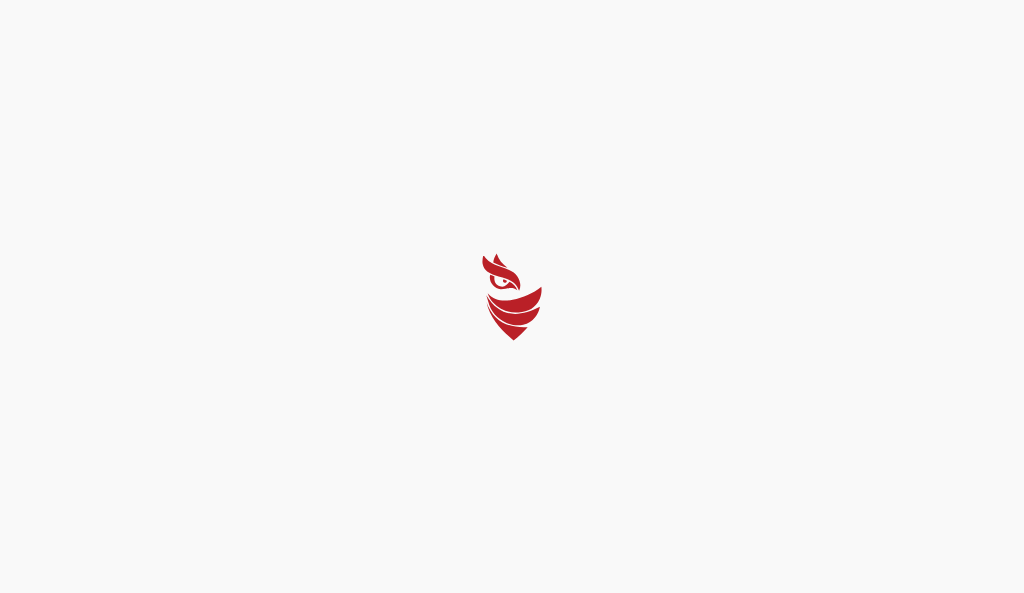 select on "Português (BR)" 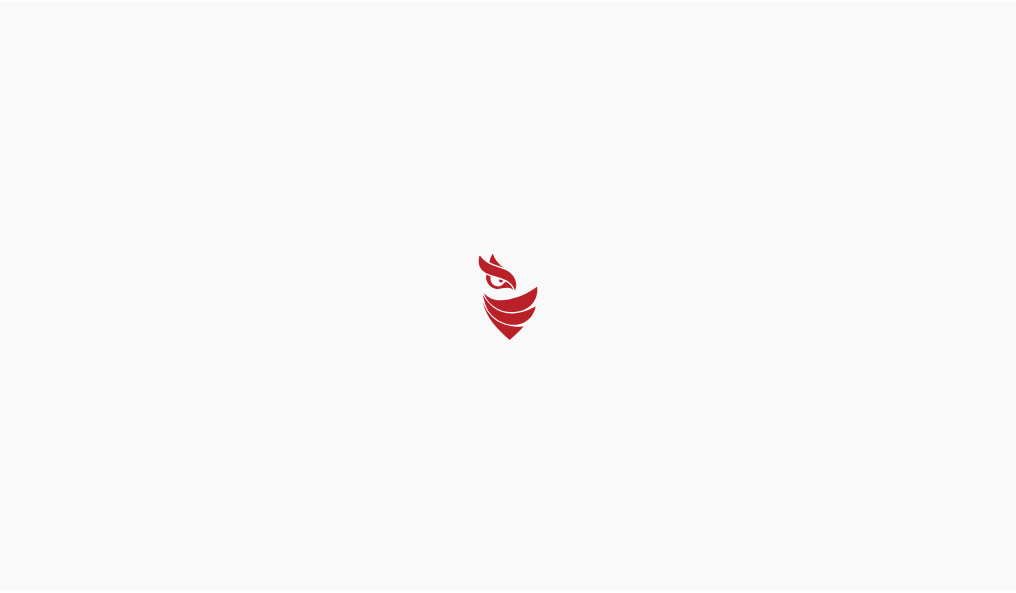 scroll, scrollTop: 0, scrollLeft: 0, axis: both 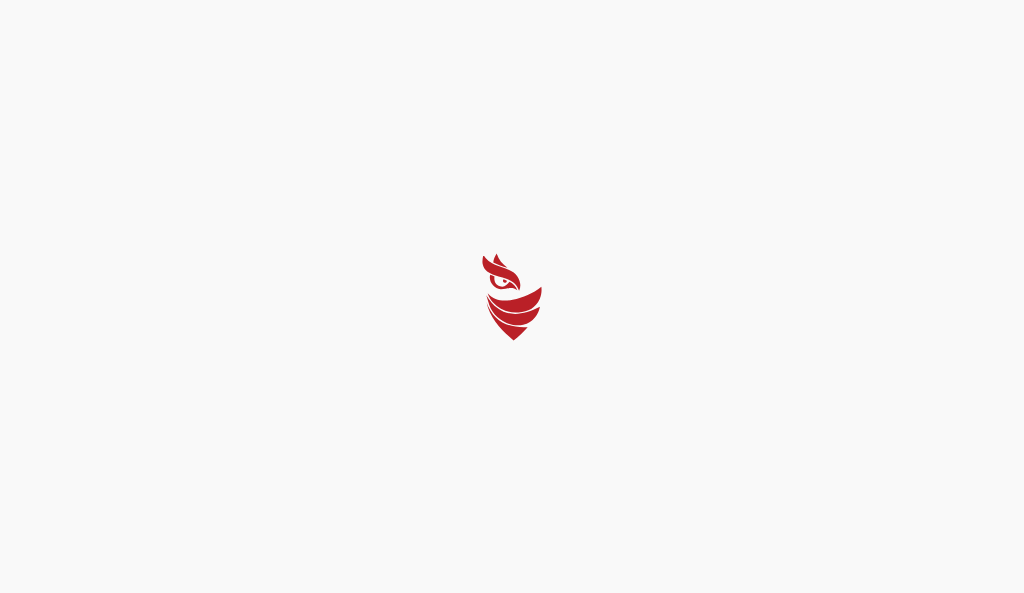 select on "Português (BR)" 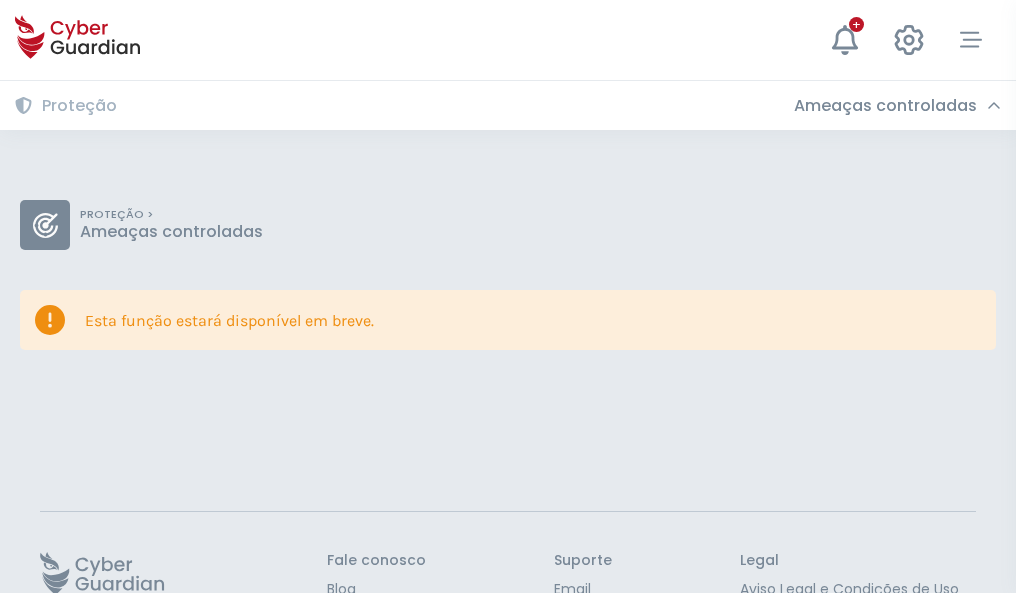 scroll, scrollTop: 130, scrollLeft: 0, axis: vertical 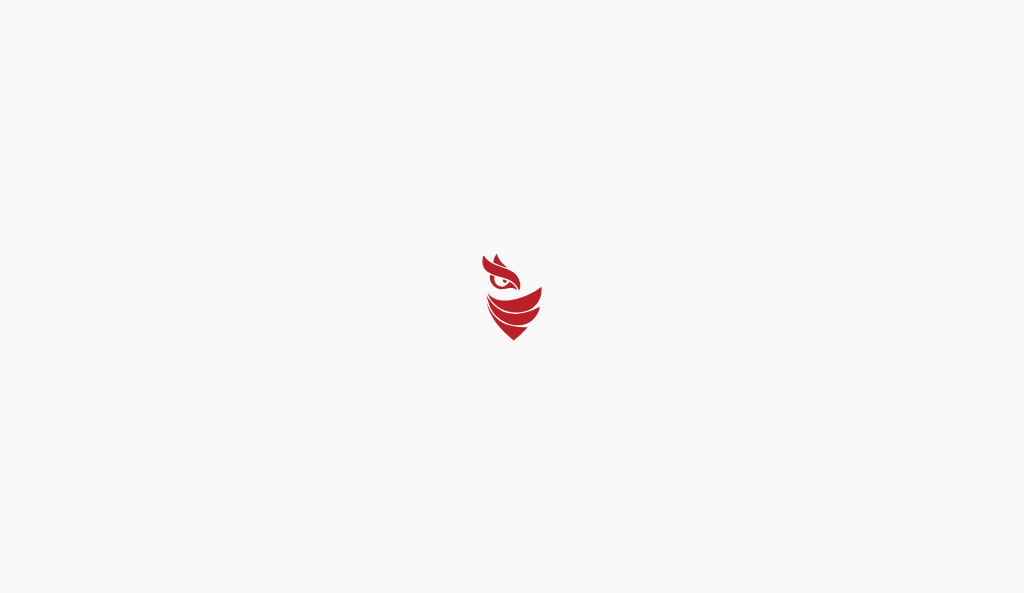 select on "Português (BR)" 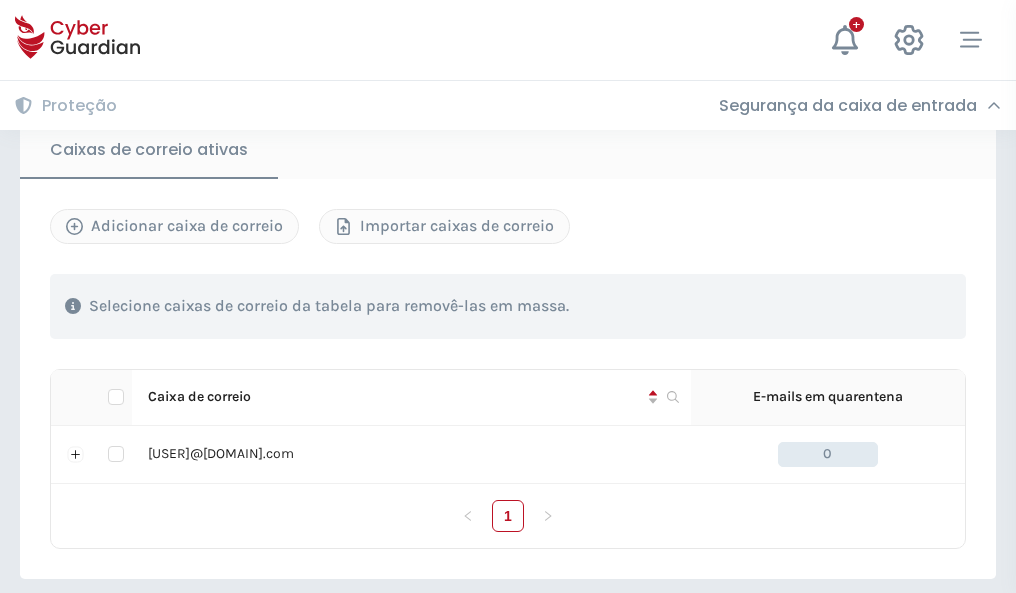 scroll, scrollTop: 1650, scrollLeft: 0, axis: vertical 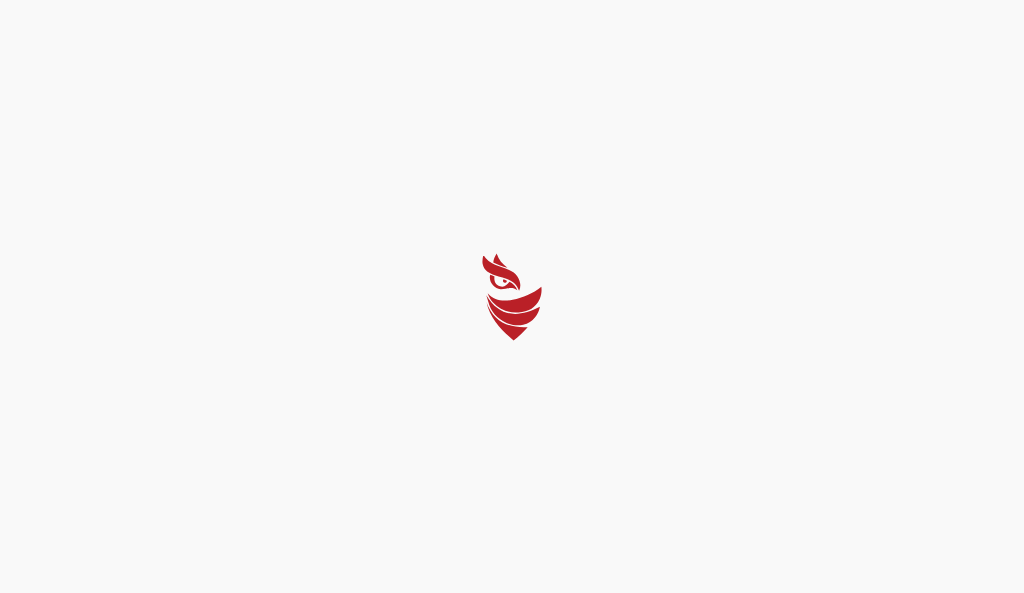 select on "Português (BR)" 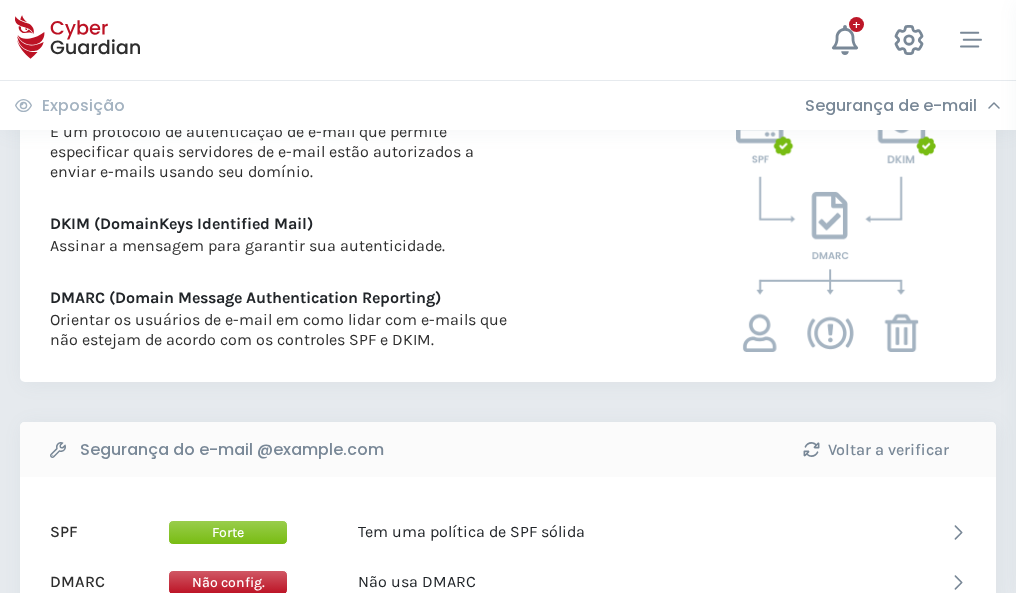 scroll, scrollTop: 1079, scrollLeft: 0, axis: vertical 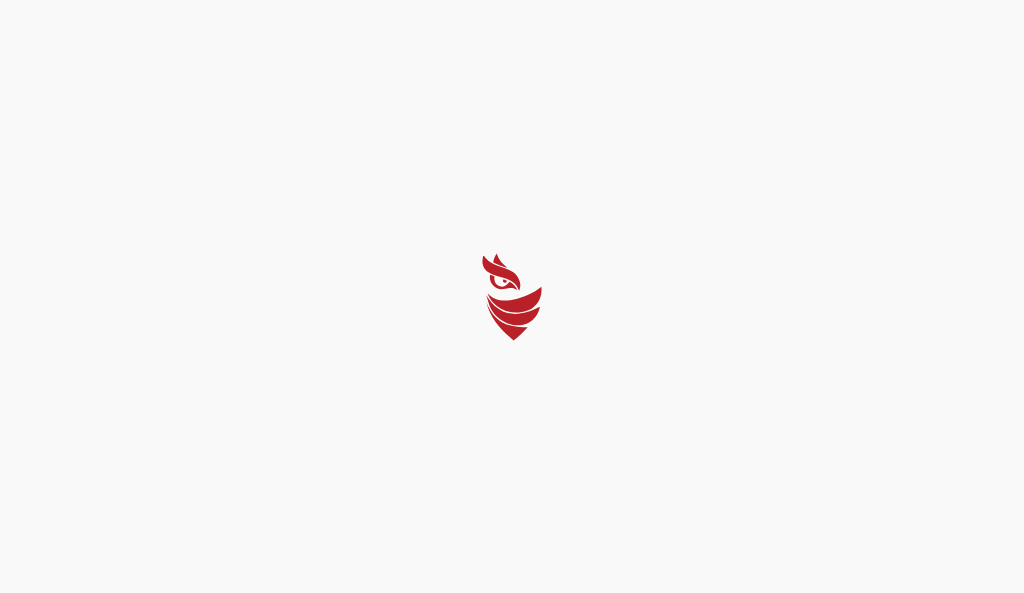 select on "Português (BR)" 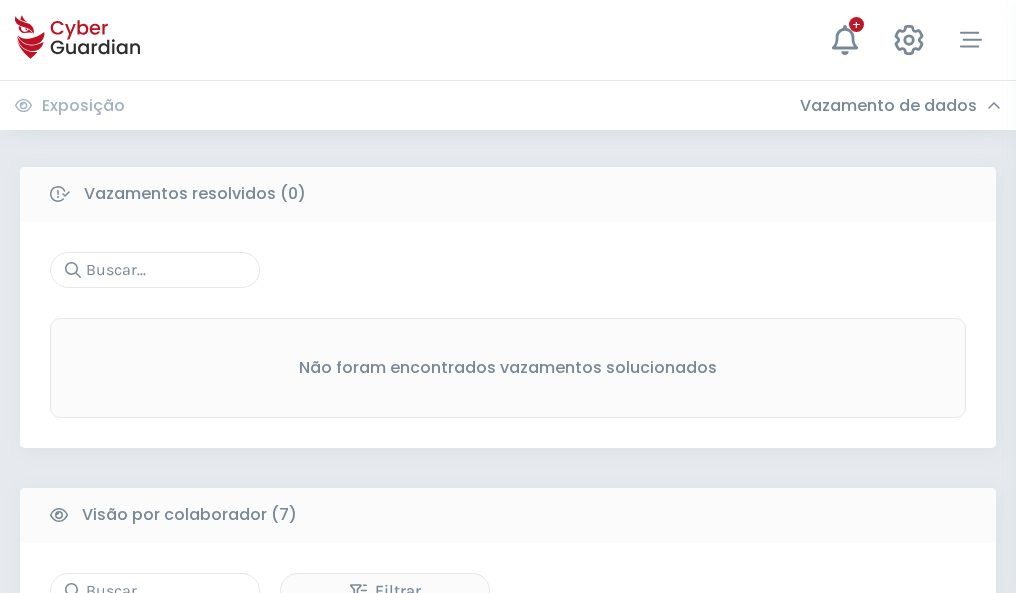 scroll, scrollTop: 1654, scrollLeft: 0, axis: vertical 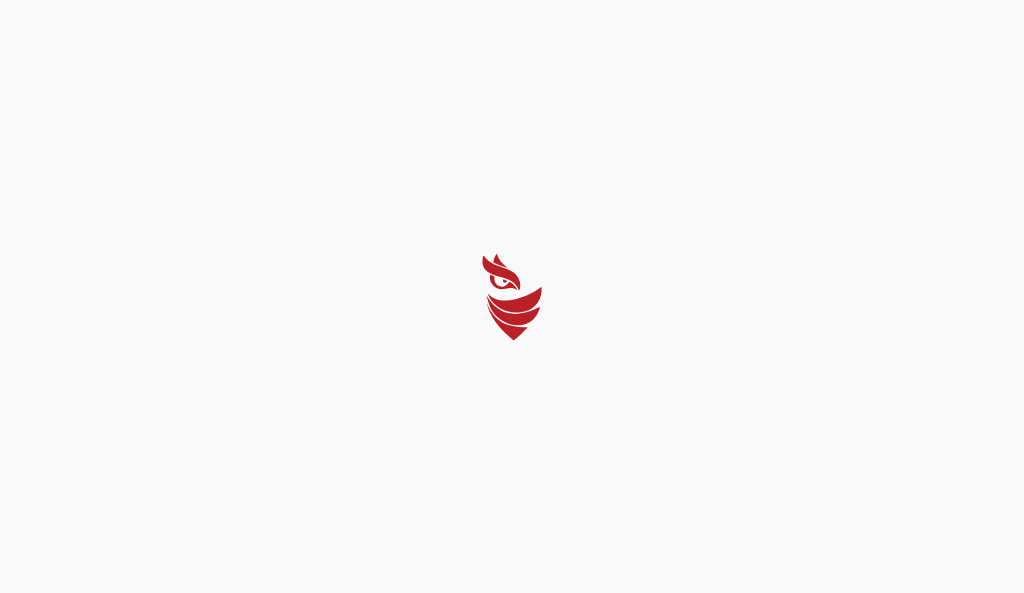 select on "Português (BR)" 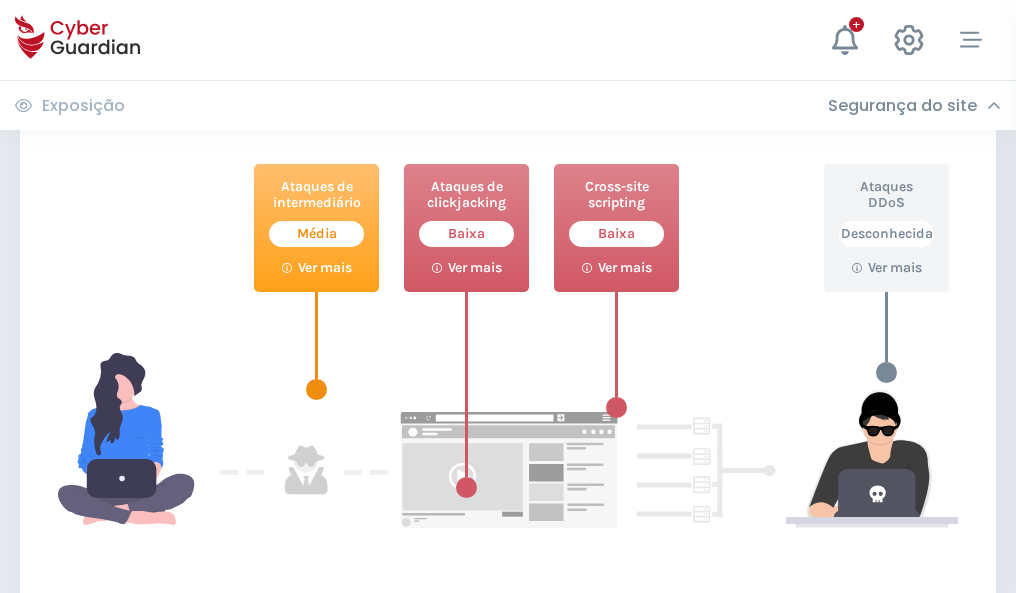 scroll, scrollTop: 1089, scrollLeft: 0, axis: vertical 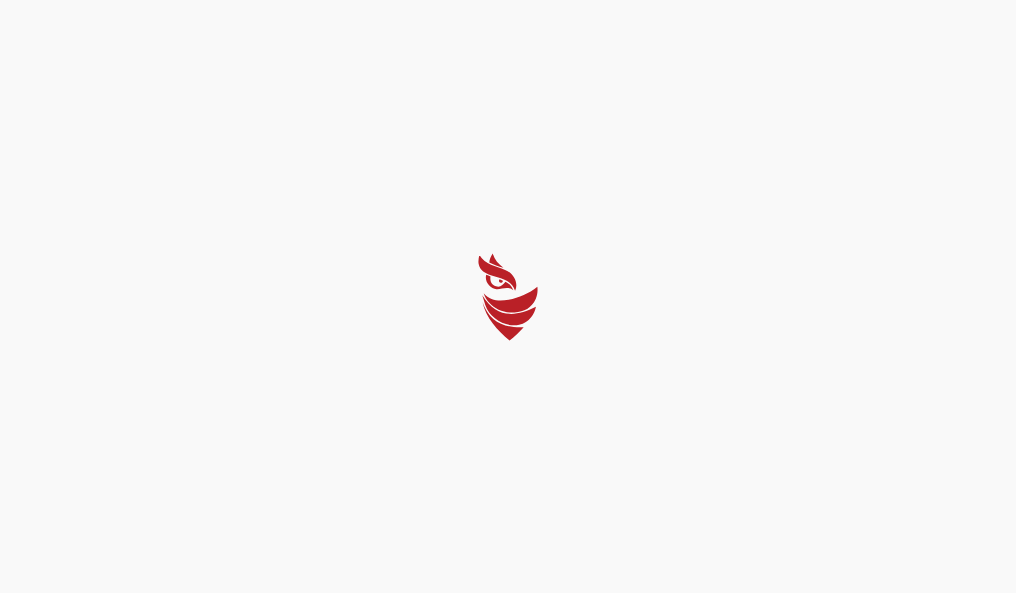 select on "Português (BR)" 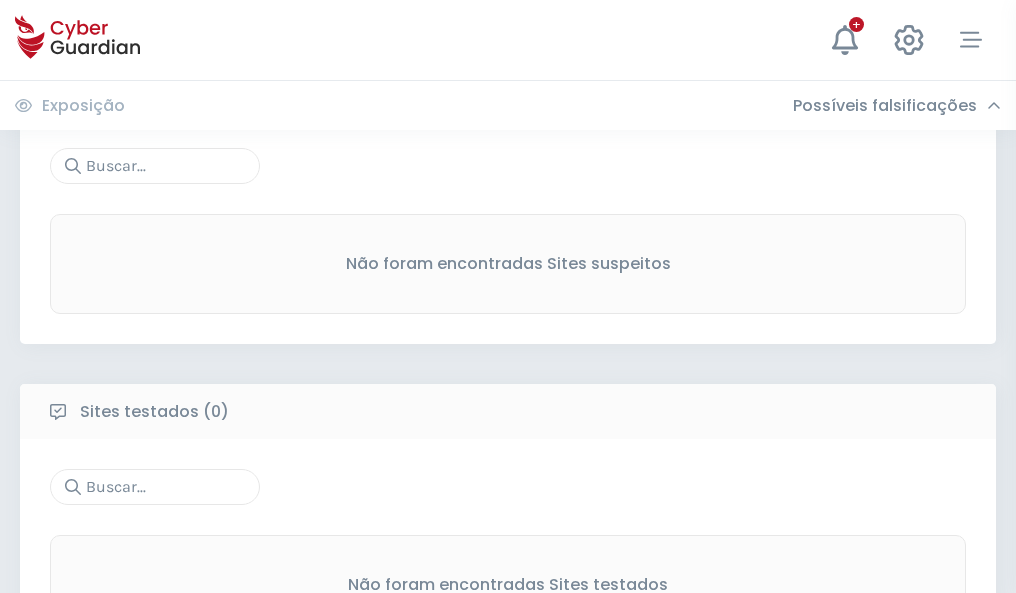 scroll, scrollTop: 1046, scrollLeft: 0, axis: vertical 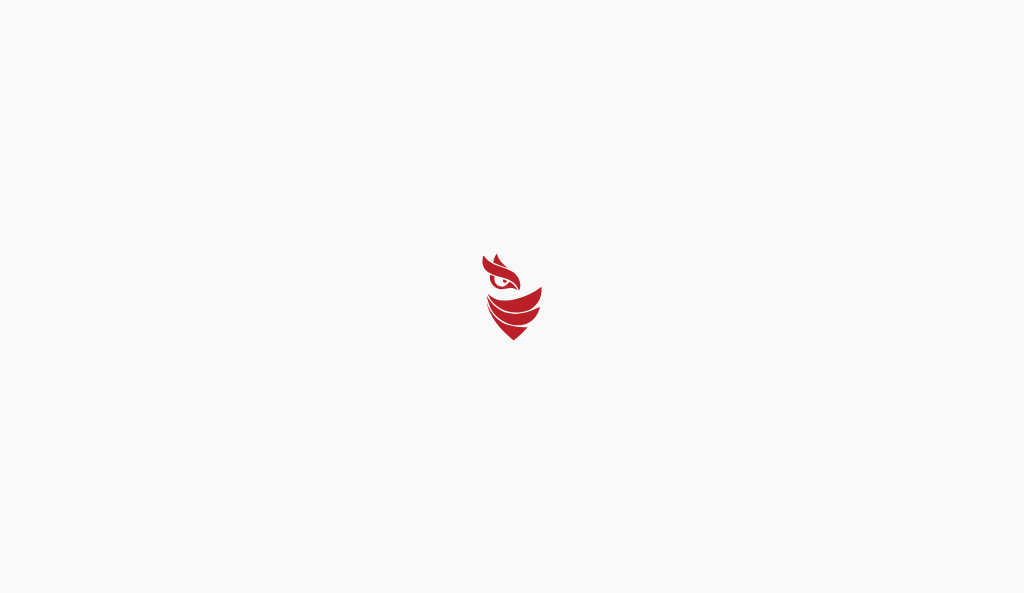 select on "Português (BR)" 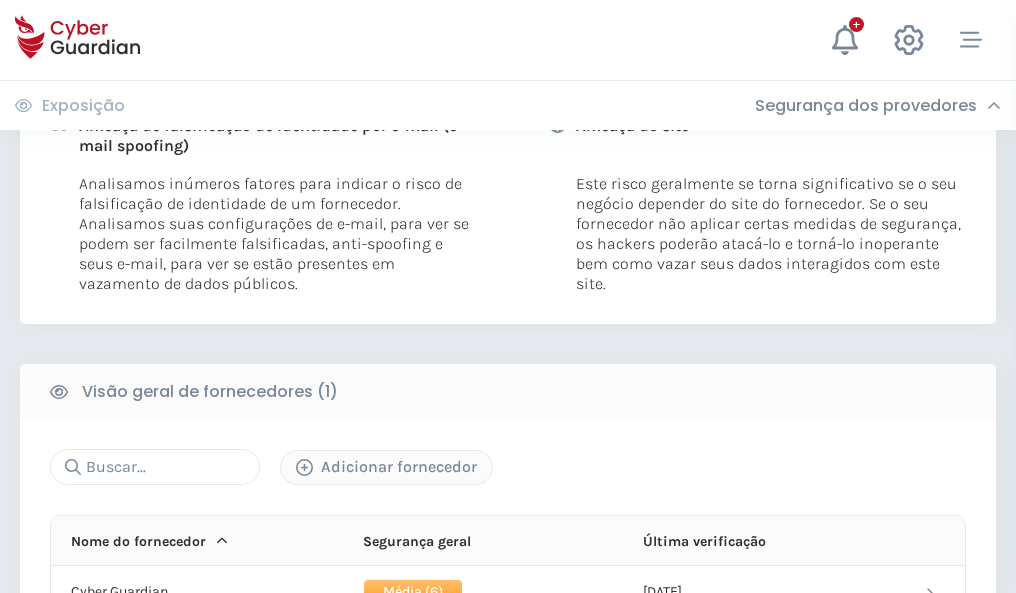 scroll, scrollTop: 1019, scrollLeft: 0, axis: vertical 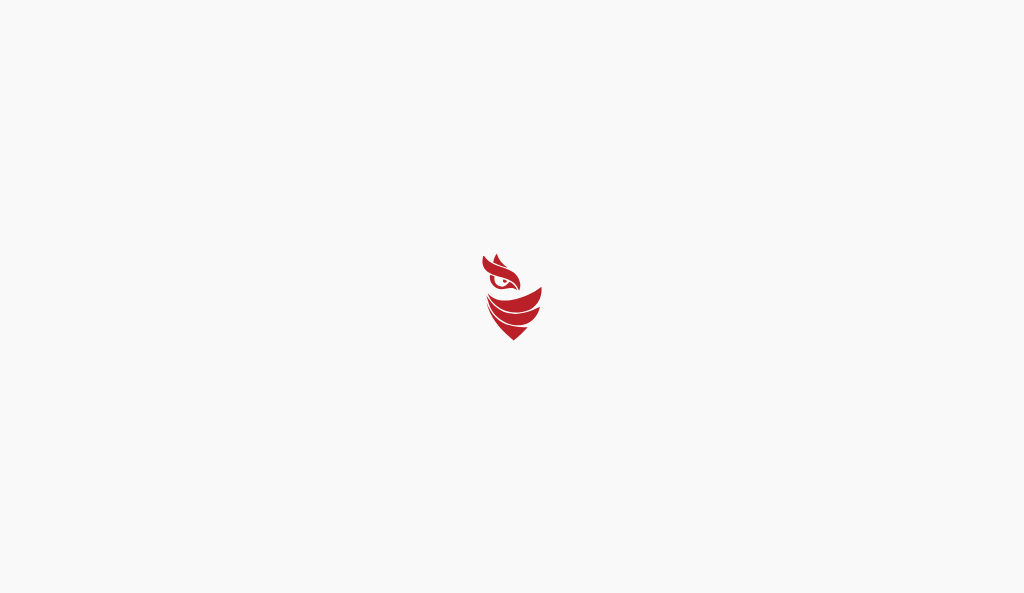 select on "Português (BR)" 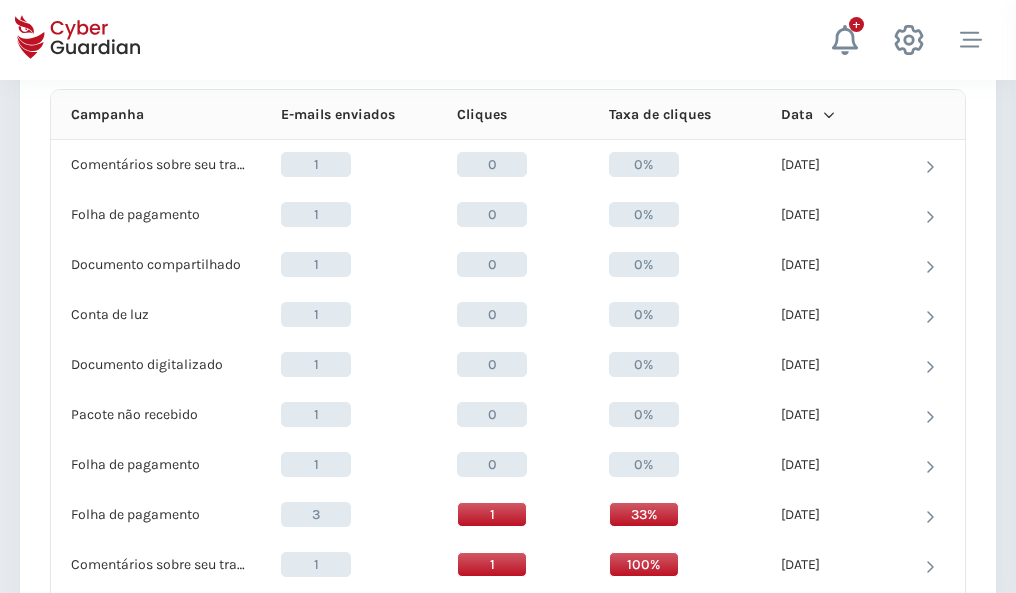 scroll, scrollTop: 1793, scrollLeft: 0, axis: vertical 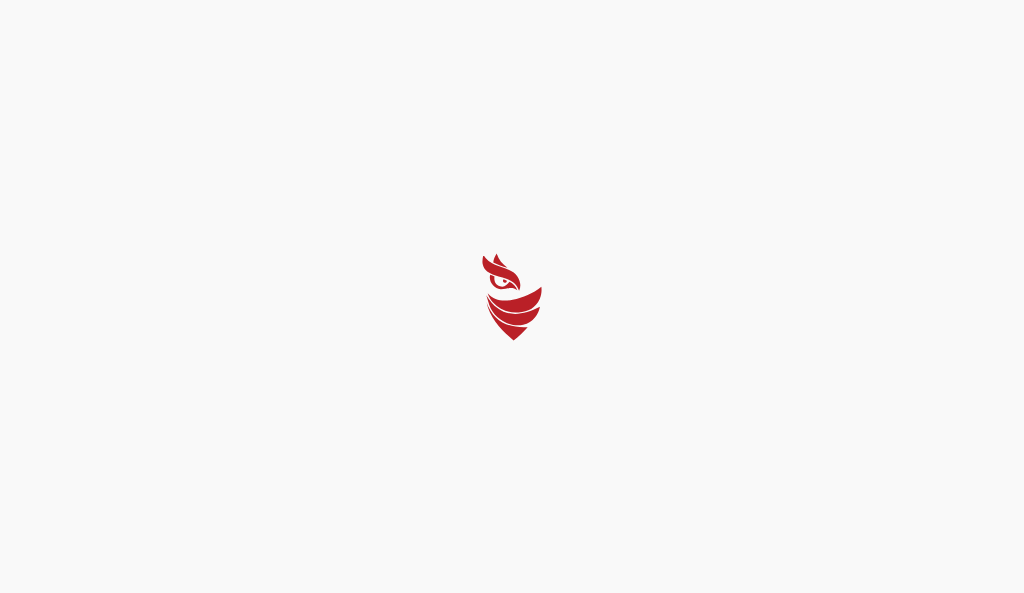 select on "Português (BR)" 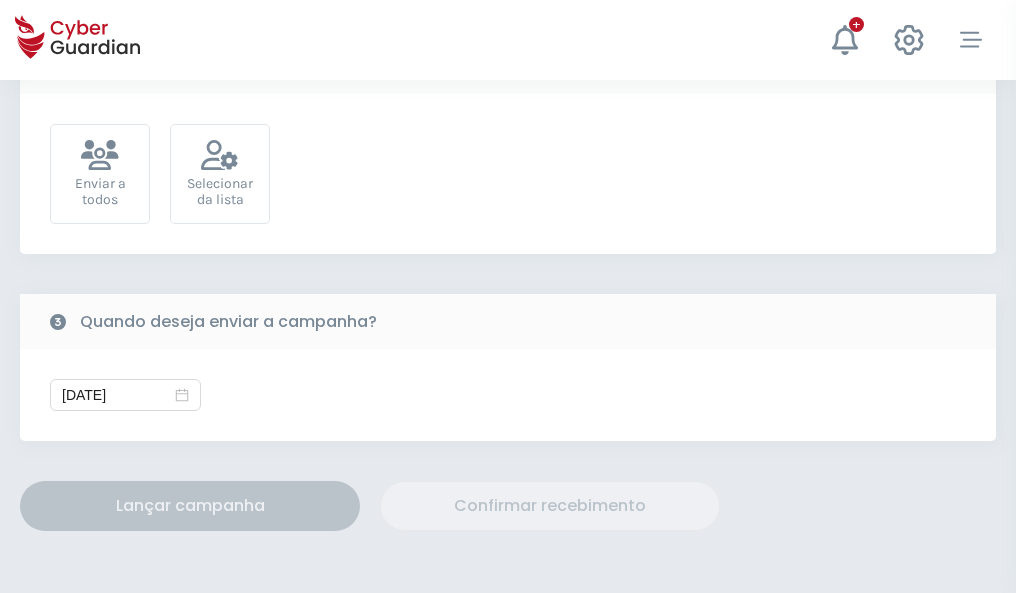 scroll, scrollTop: 732, scrollLeft: 0, axis: vertical 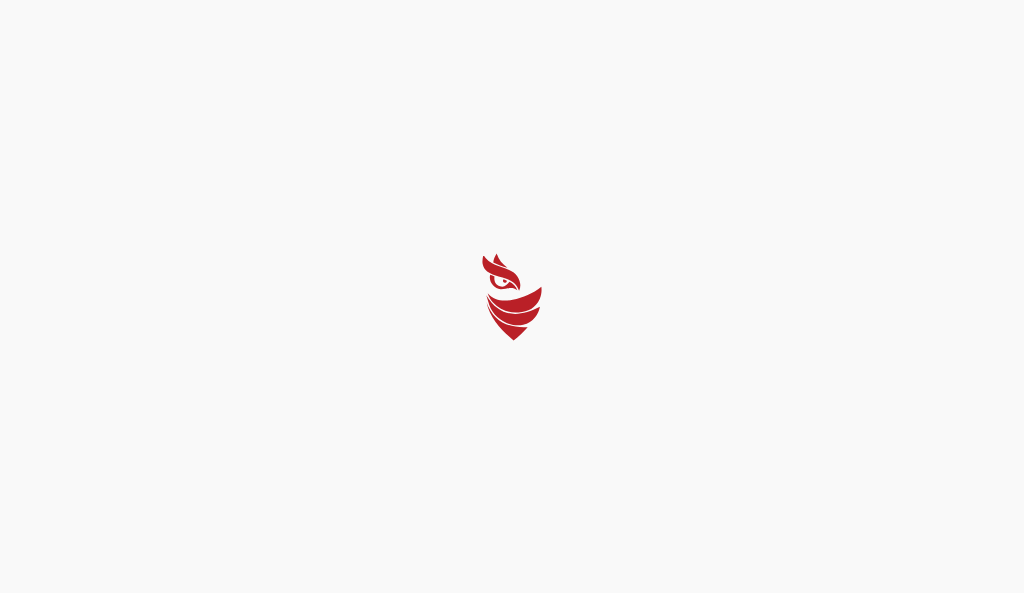 select on "Português (BR)" 